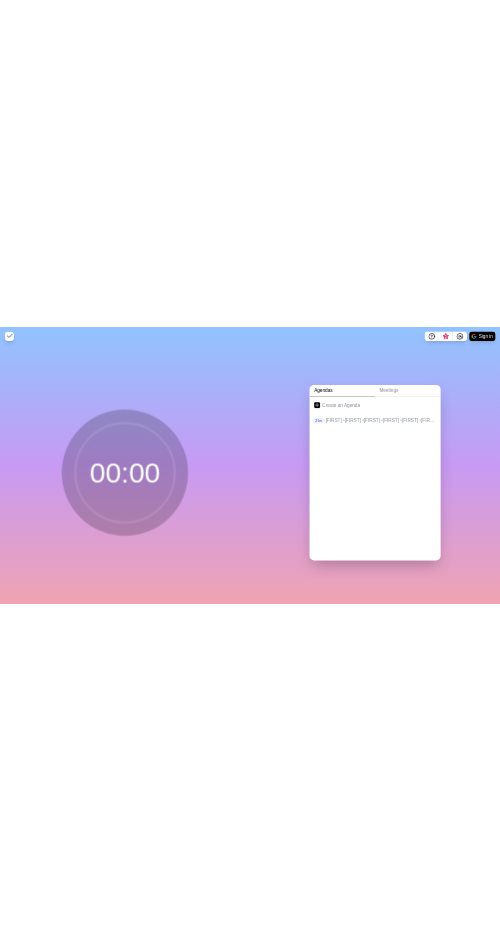 scroll, scrollTop: 0, scrollLeft: 0, axis: both 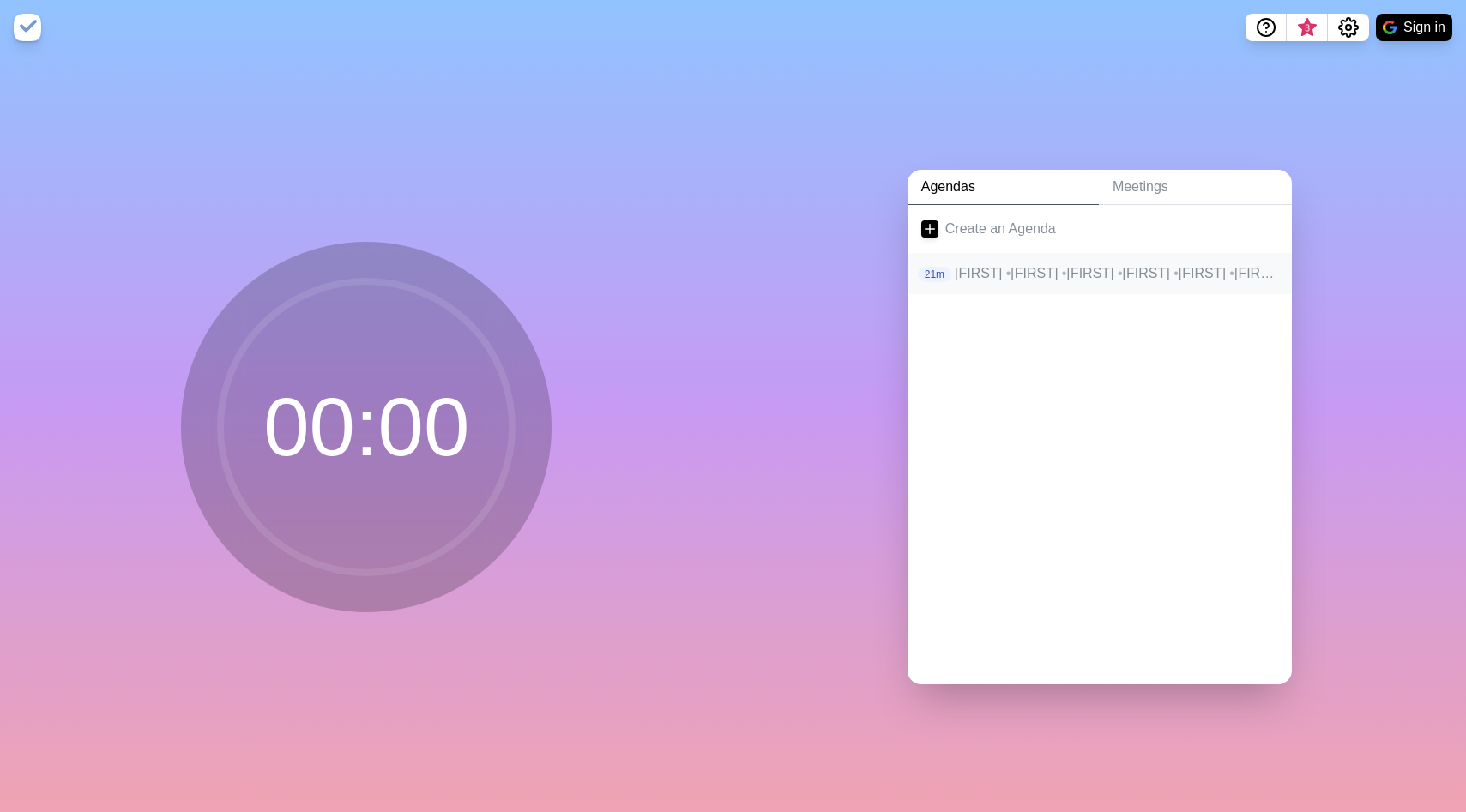 click on "•" 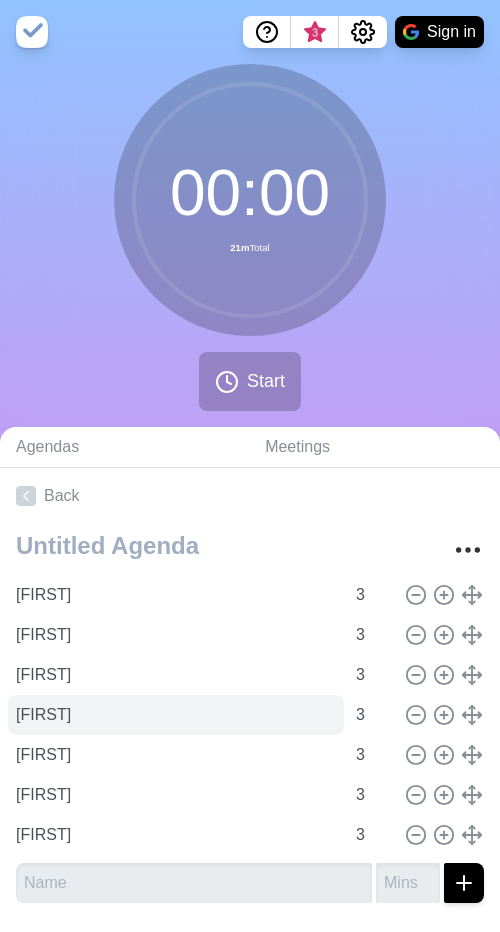 scroll, scrollTop: 66, scrollLeft: 0, axis: vertical 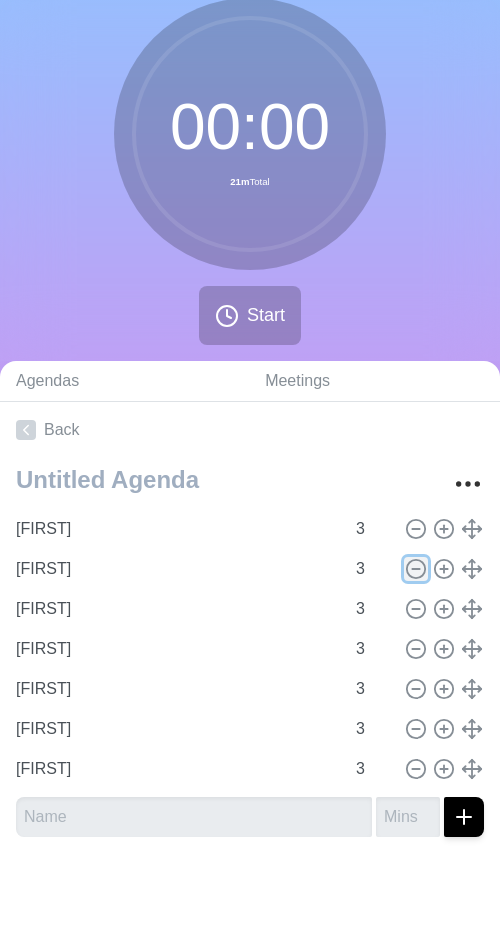 click 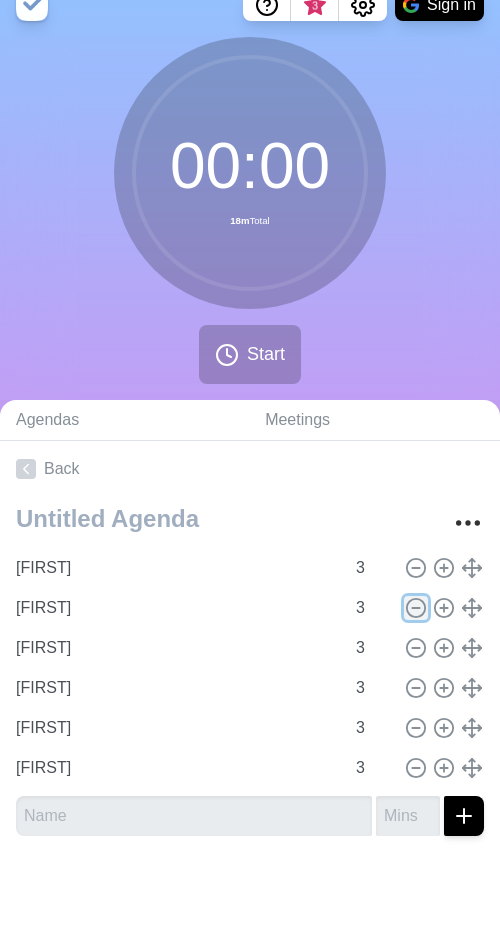 scroll, scrollTop: 26, scrollLeft: 0, axis: vertical 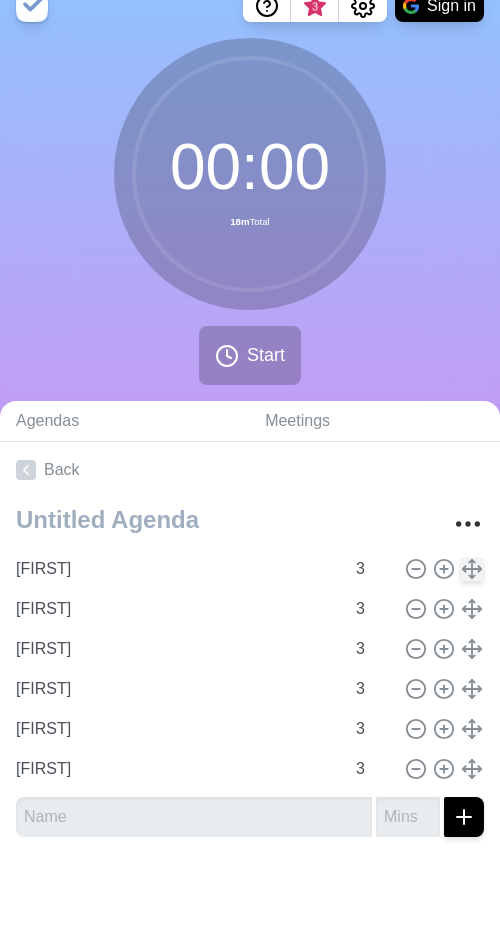 type 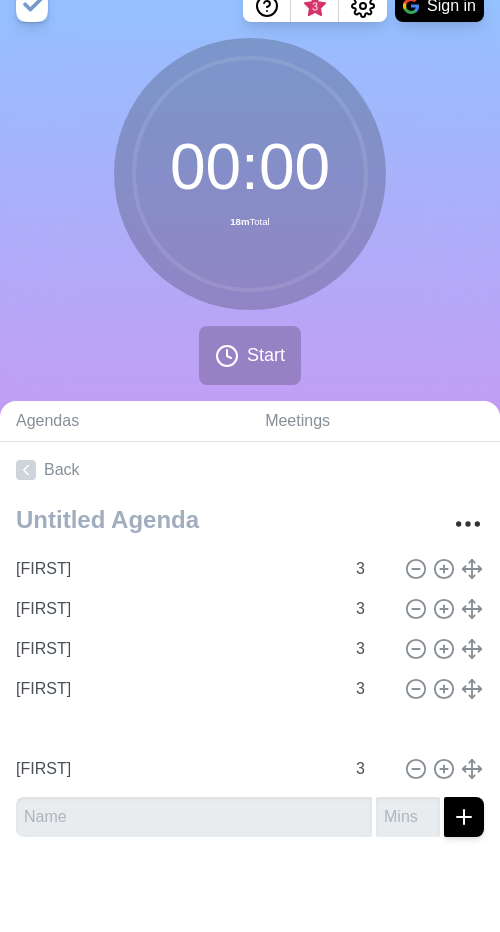 type on "[FIRST]" 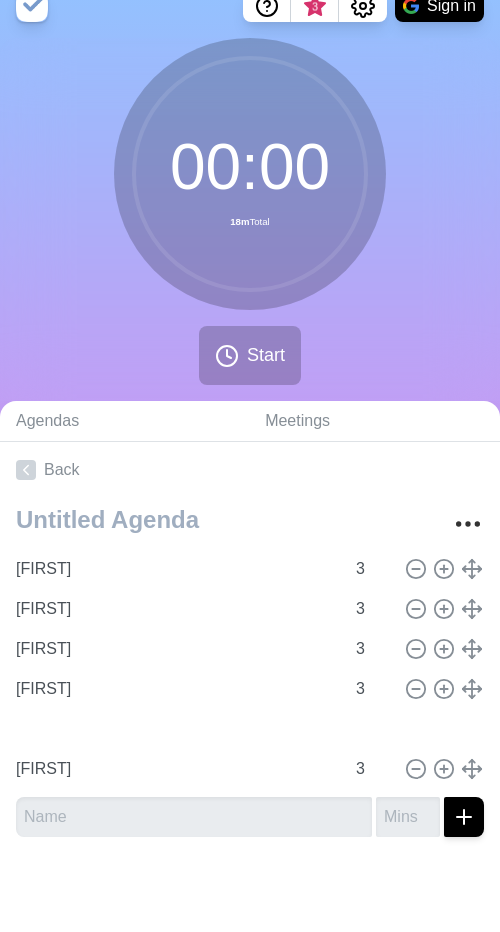 type on "[FIRST]" 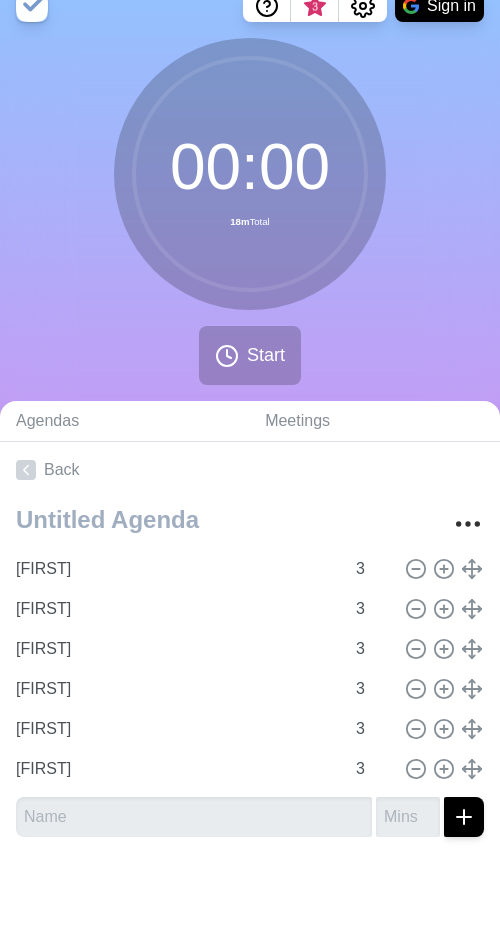 click on "[FIRST] [NUMBER]" at bounding box center (250, 689) 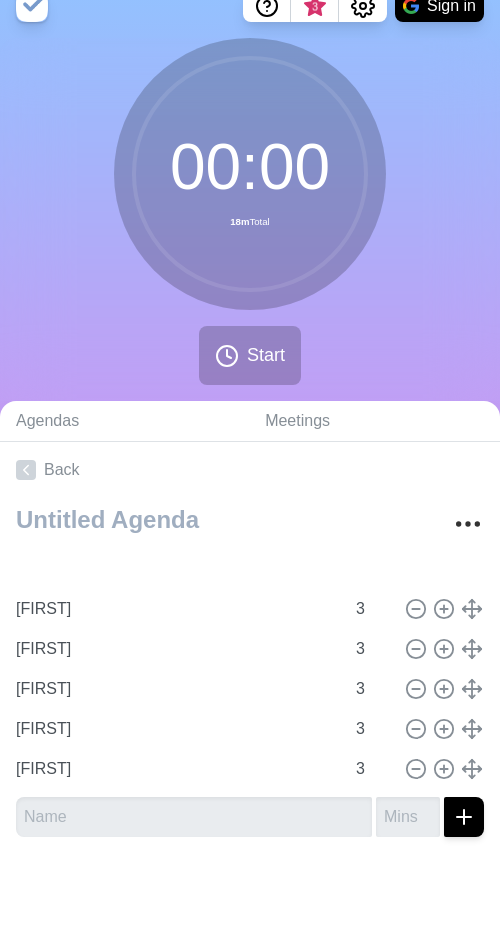 type on "[FIRST]" 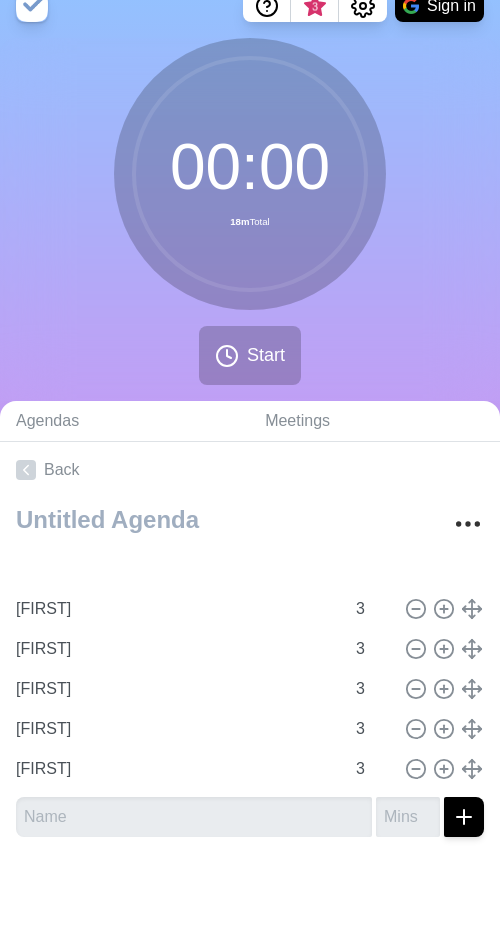 type on "[FIRST]" 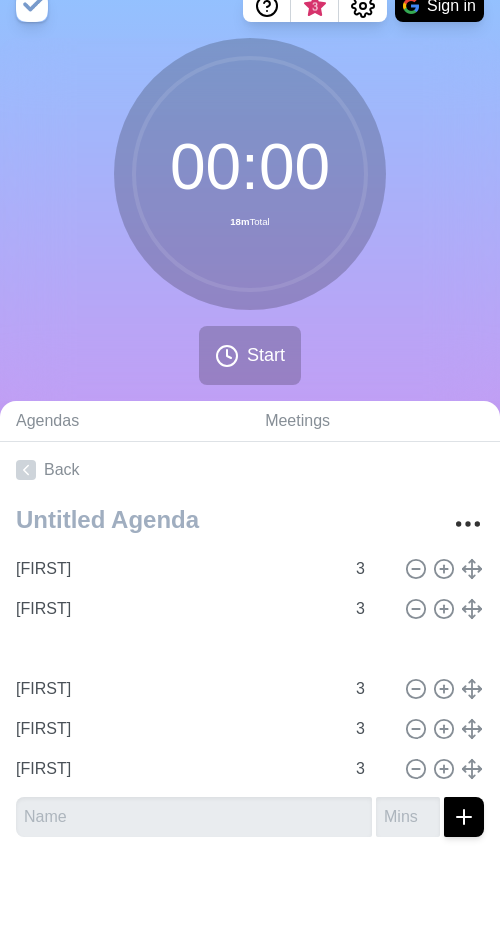 type on "[FIRST]" 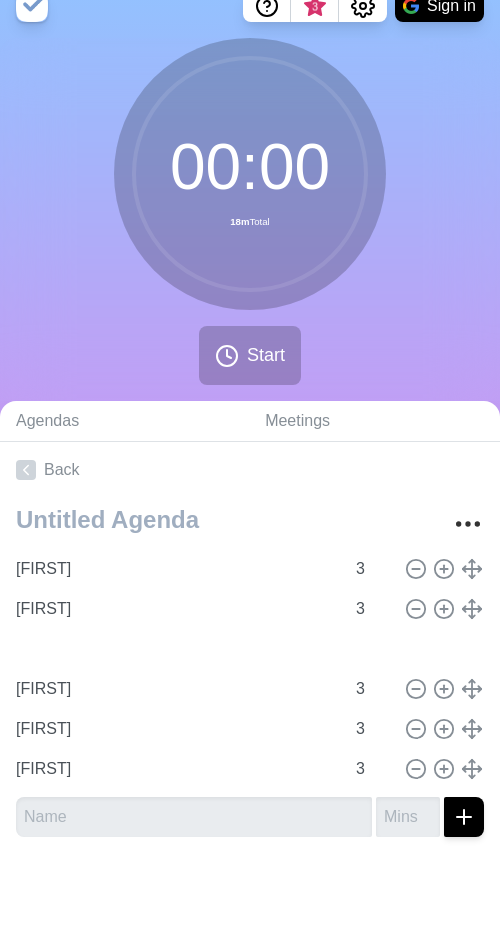 type on "[FIRST]" 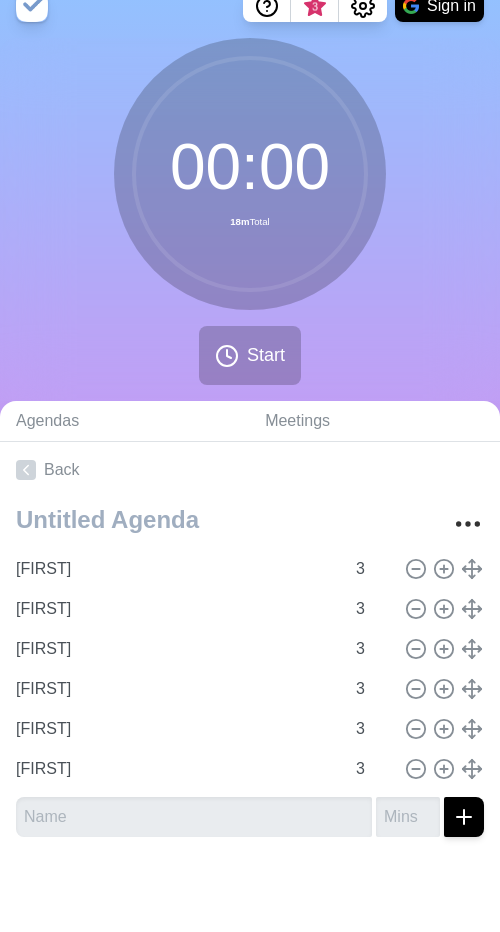 drag, startPoint x: 472, startPoint y: 608, endPoint x: 409, endPoint y: 12, distance: 599.32043 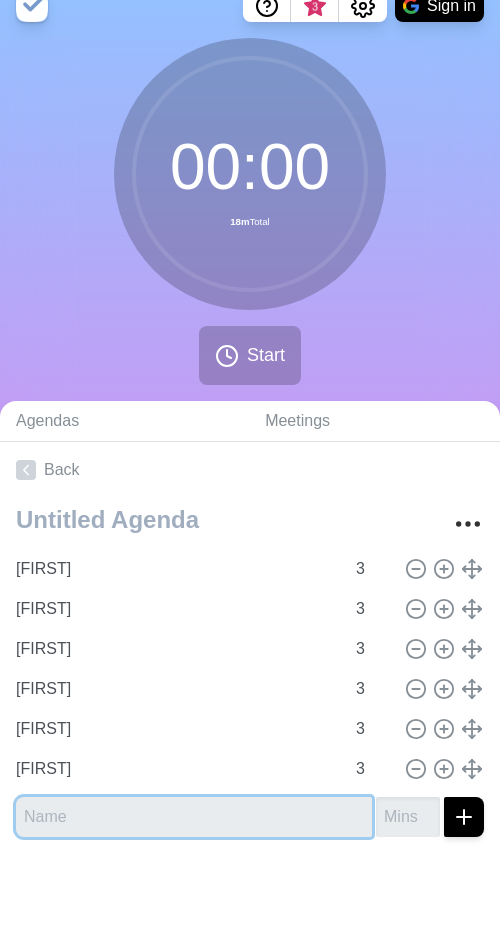 click at bounding box center [194, 817] 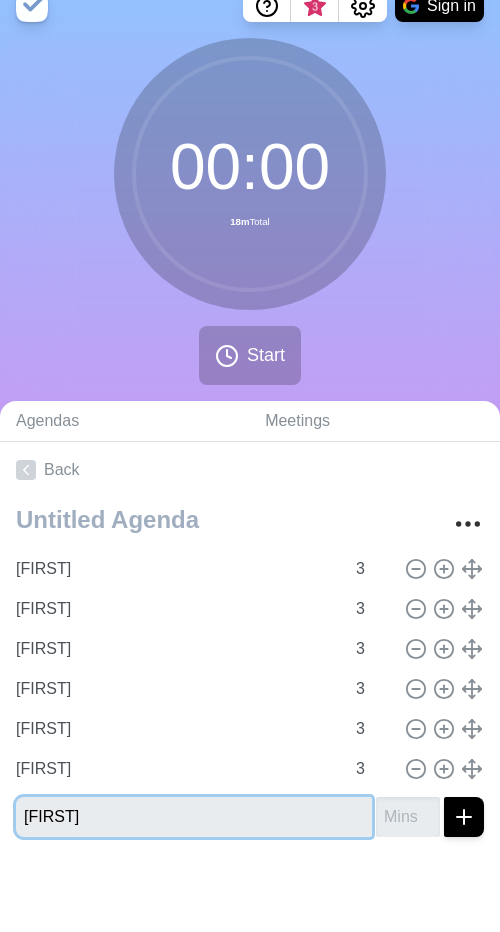 type on "[FIRST]" 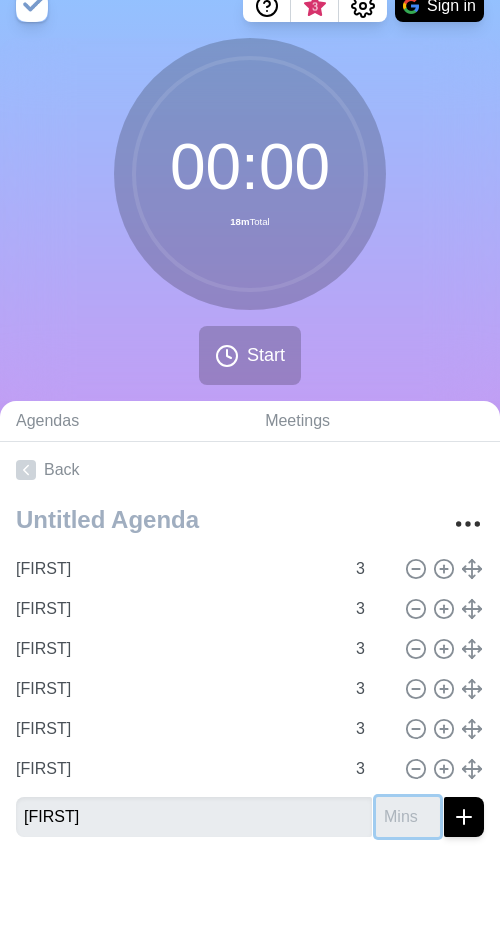 click at bounding box center [408, 817] 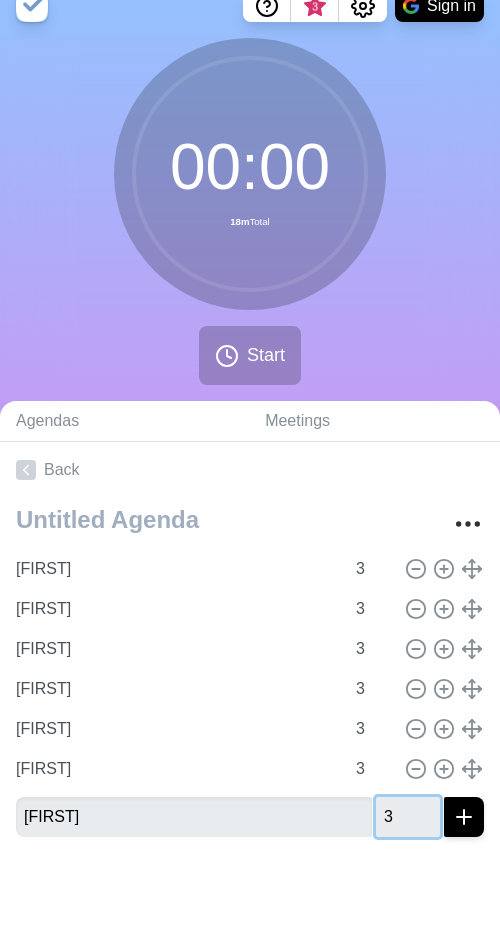 type on "3" 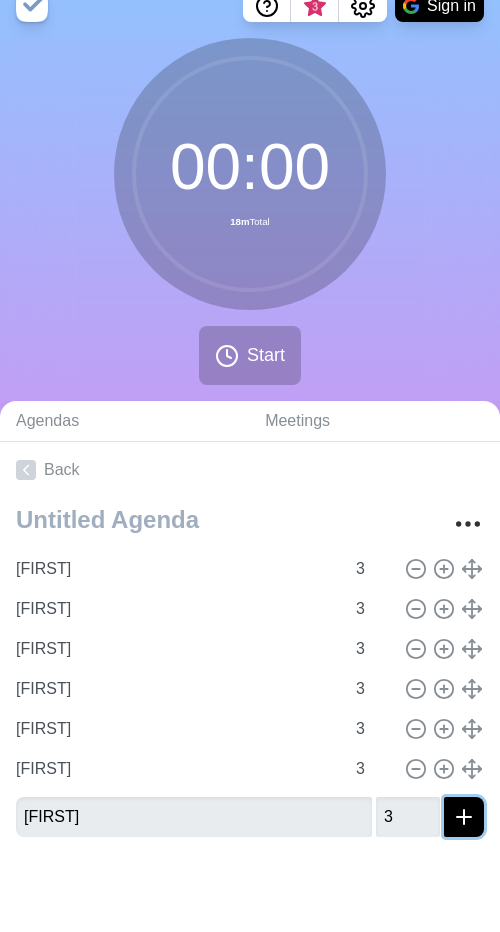 click 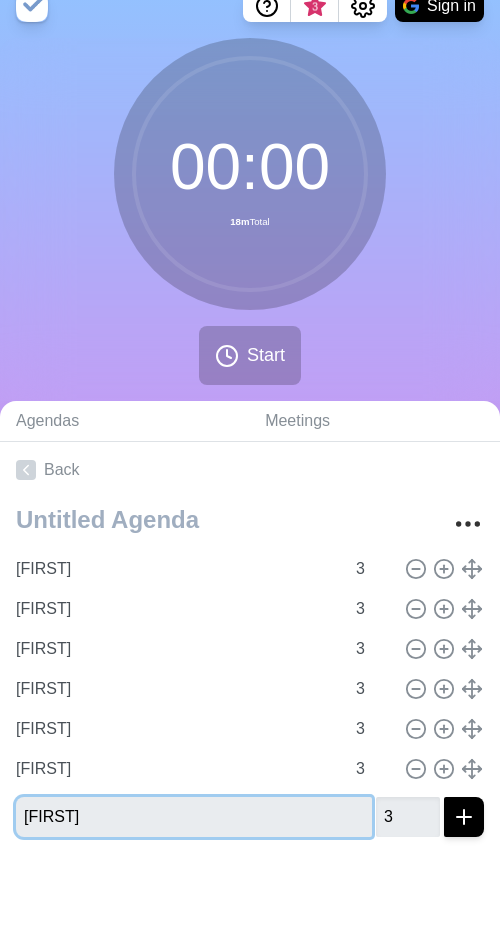 type 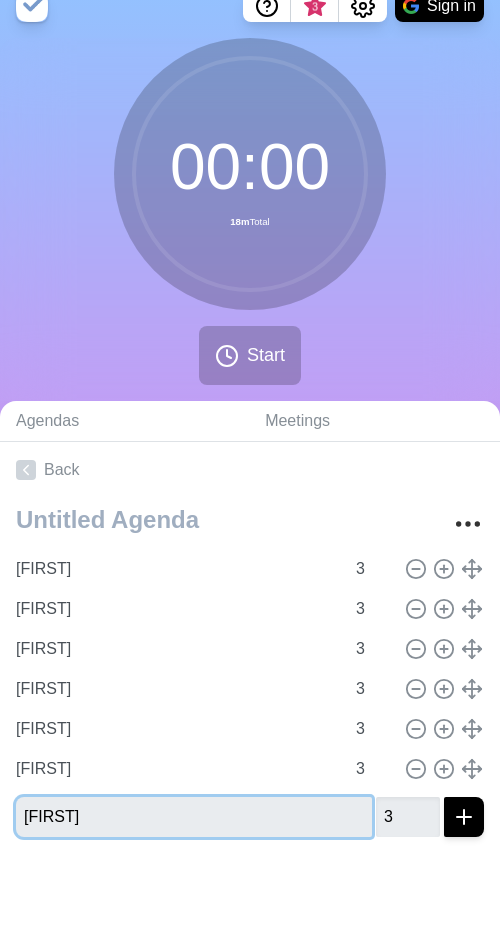 type 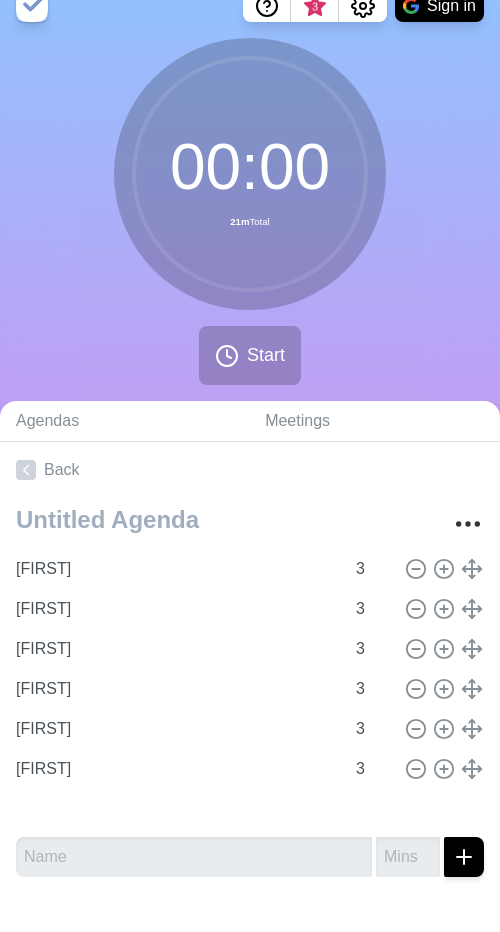 type on "[FIRST]" 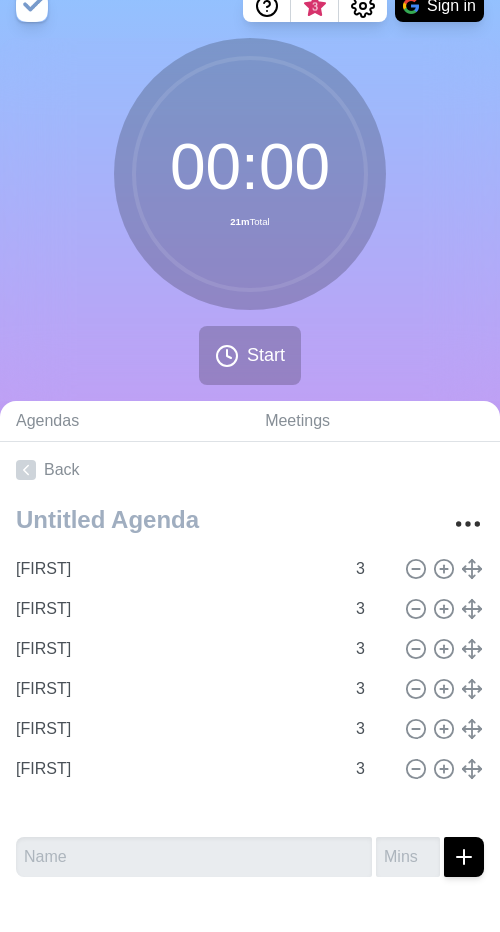 type on "[FIRST]" 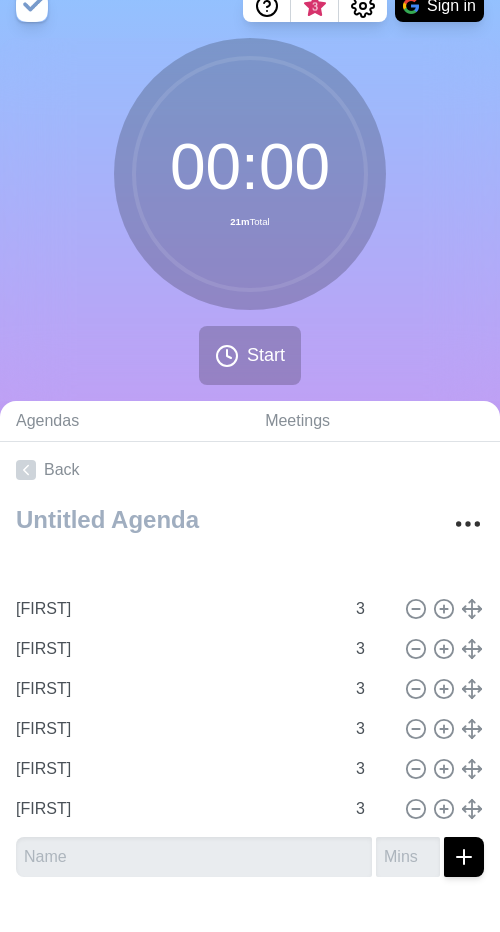 type on "[FIRST]" 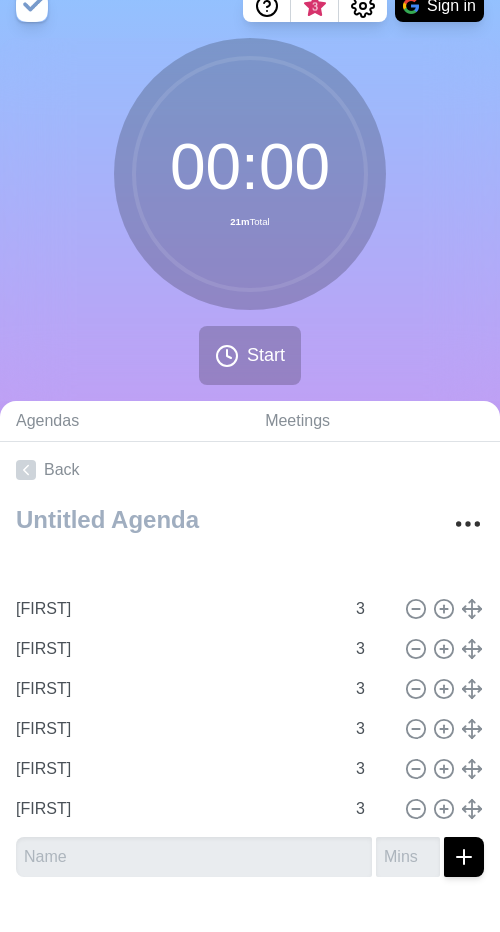 type on "[FIRST]" 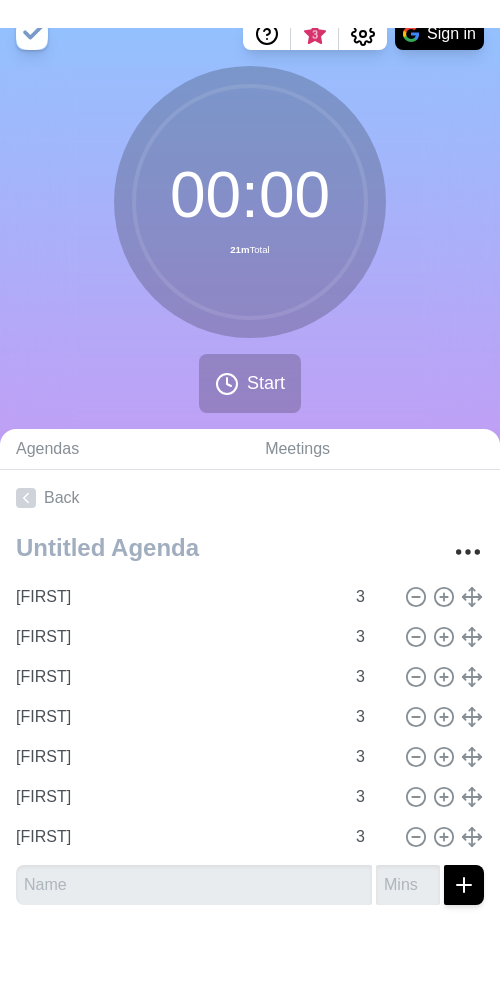 scroll, scrollTop: 10, scrollLeft: 0, axis: vertical 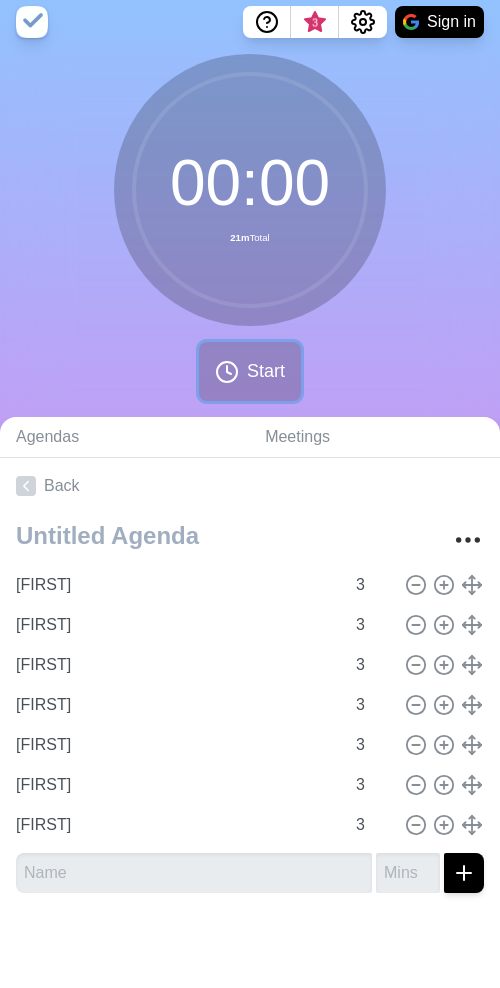 click 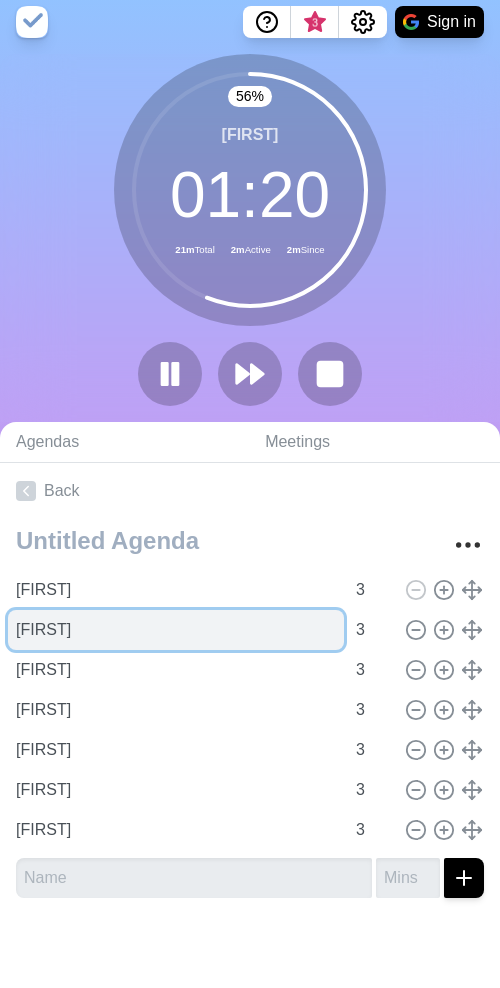click on "[FIRST]" at bounding box center (176, 630) 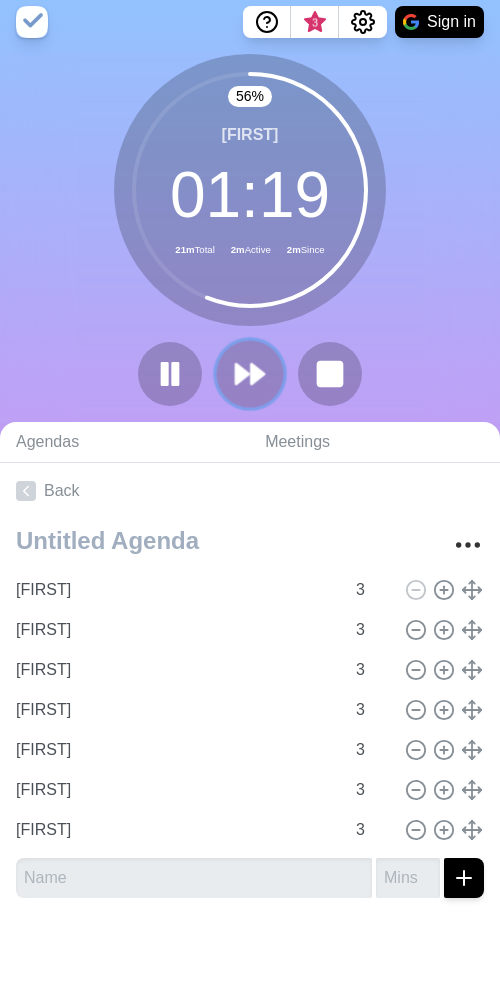 click 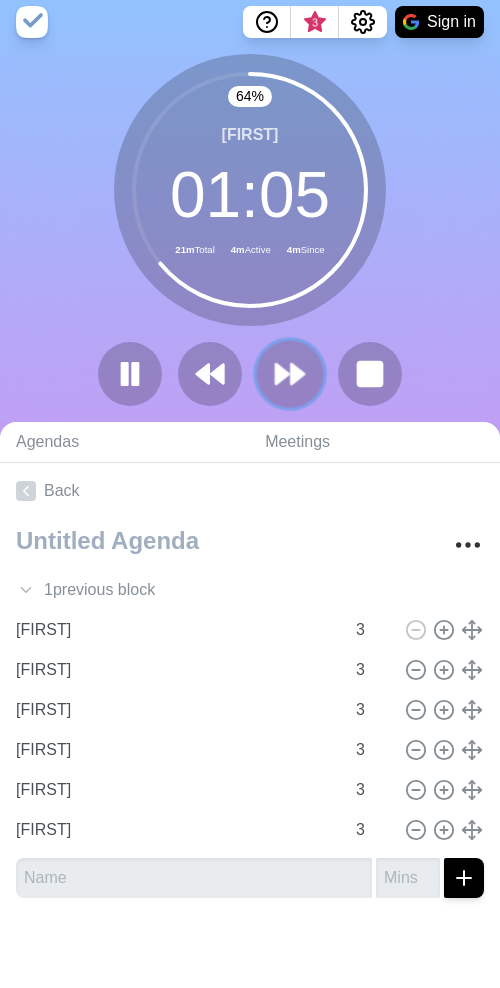click 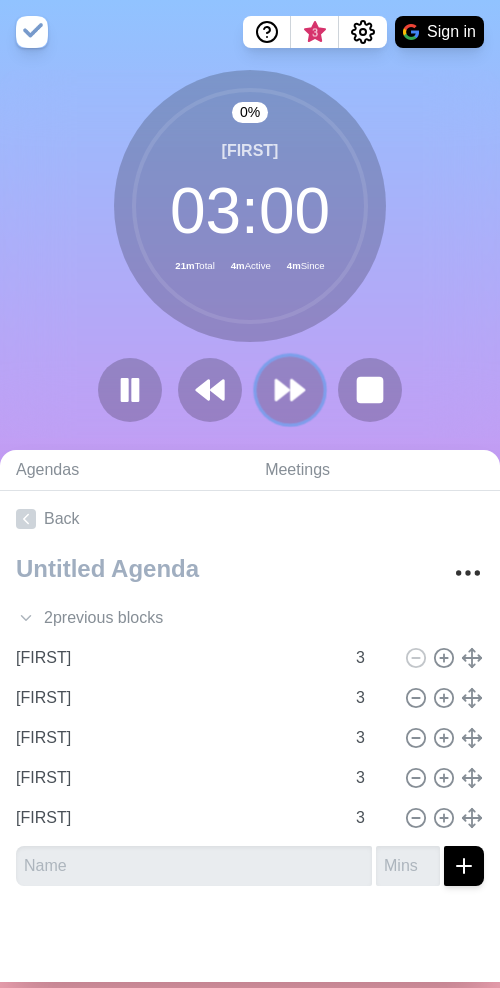 scroll, scrollTop: 0, scrollLeft: 0, axis: both 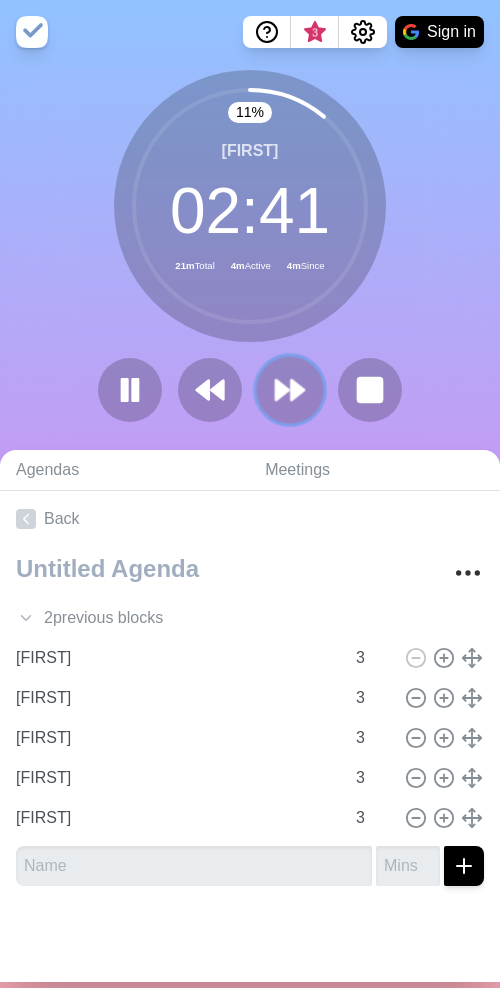 click 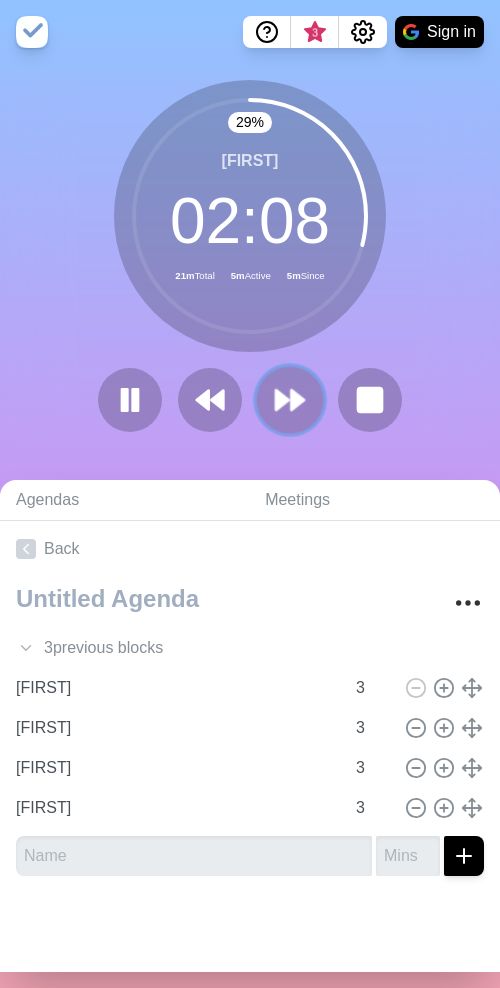 click 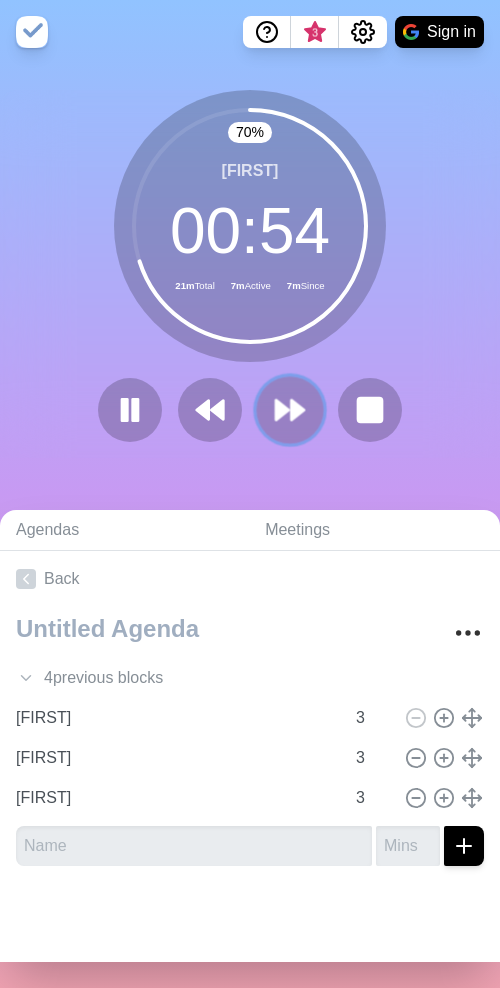 click 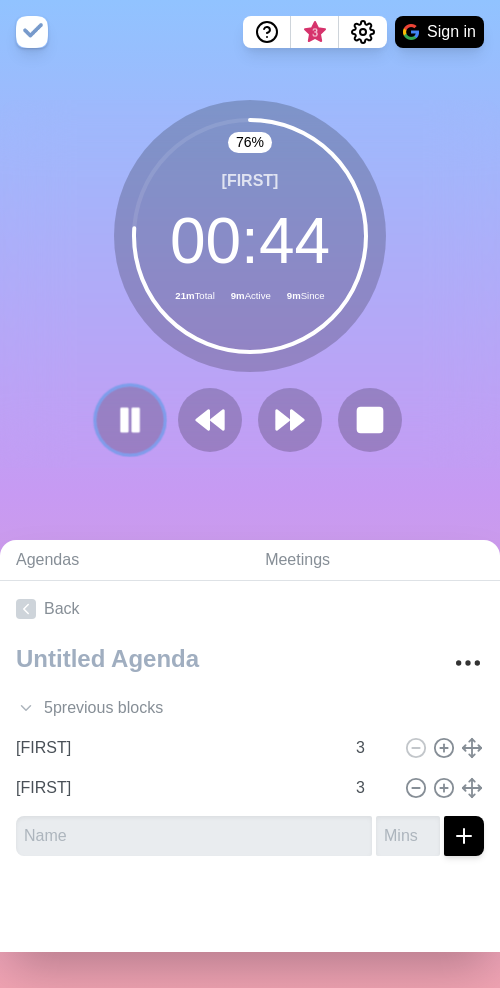 click 